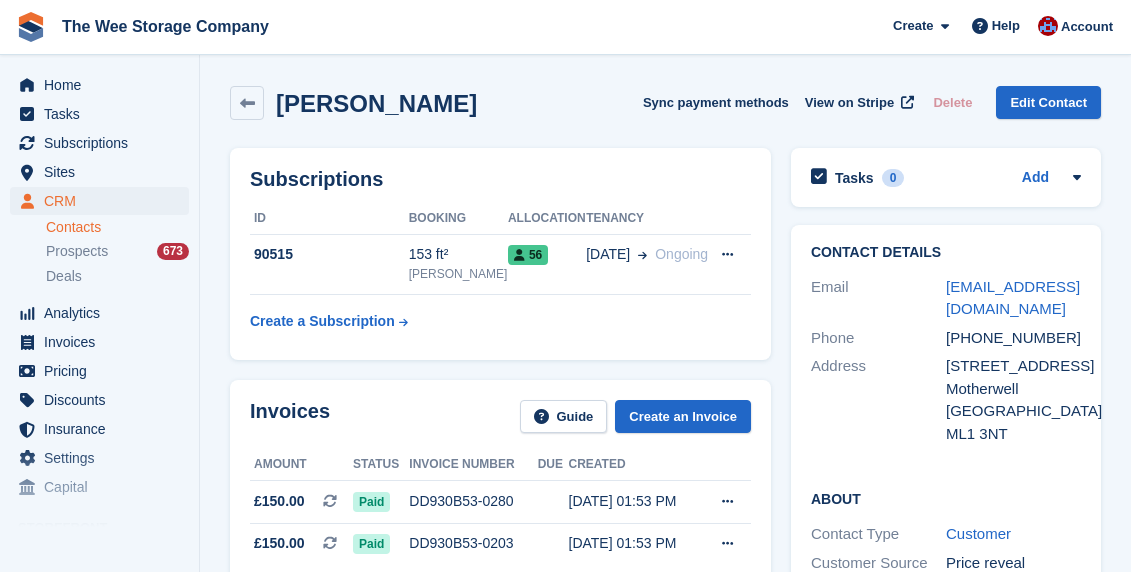 scroll, scrollTop: 0, scrollLeft: 0, axis: both 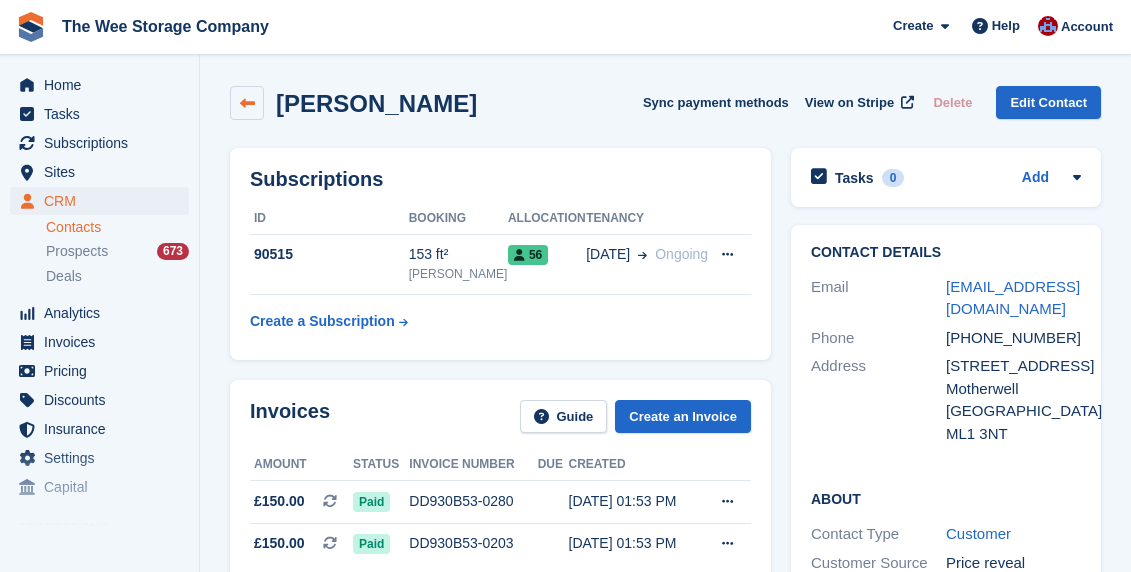 click at bounding box center [247, 103] 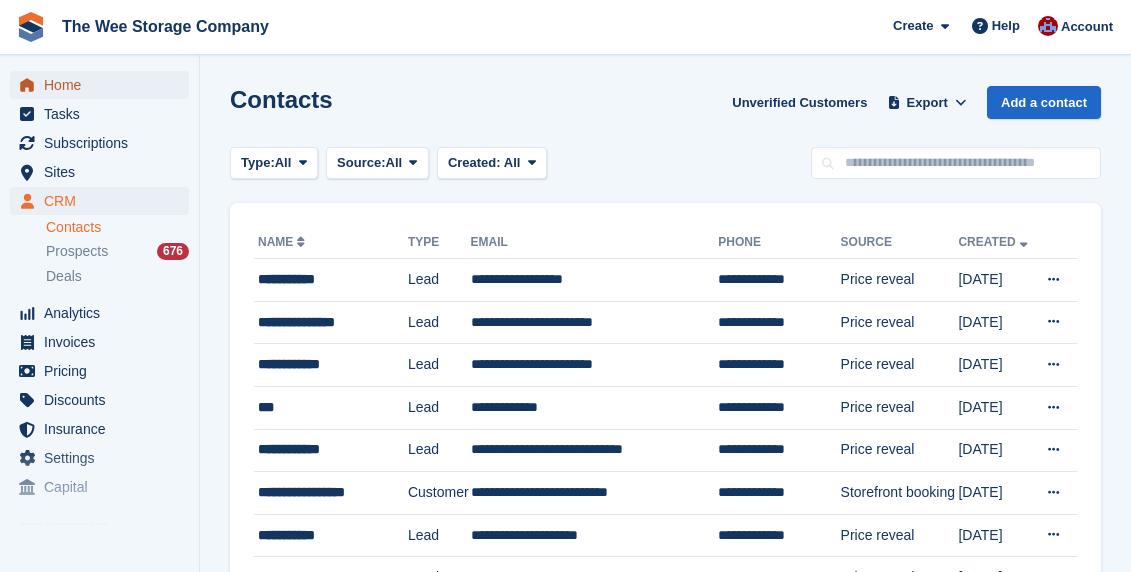 click on "Home" at bounding box center [104, 85] 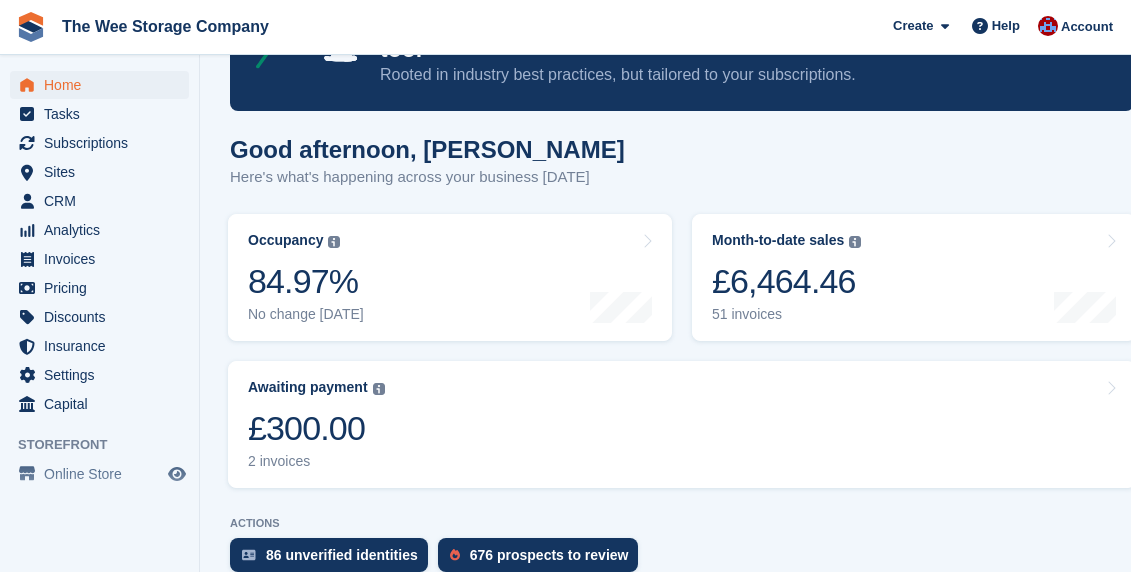 scroll, scrollTop: 151, scrollLeft: 0, axis: vertical 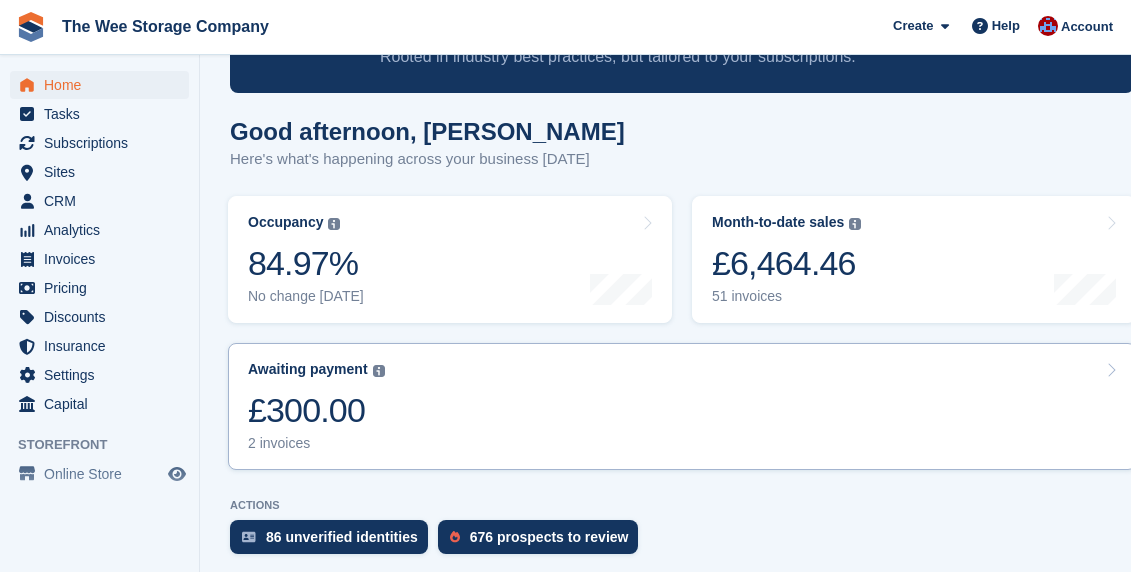 click on "Awaiting payment
The total outstanding balance on all open invoices.
£300.00
2 invoices" at bounding box center (682, 406) 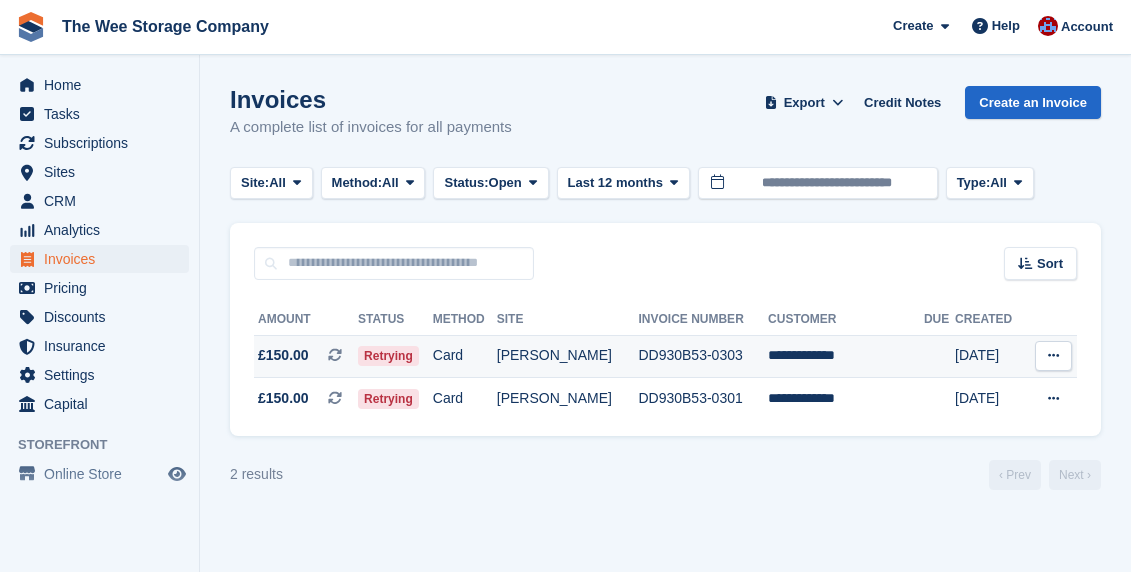 scroll, scrollTop: 0, scrollLeft: 0, axis: both 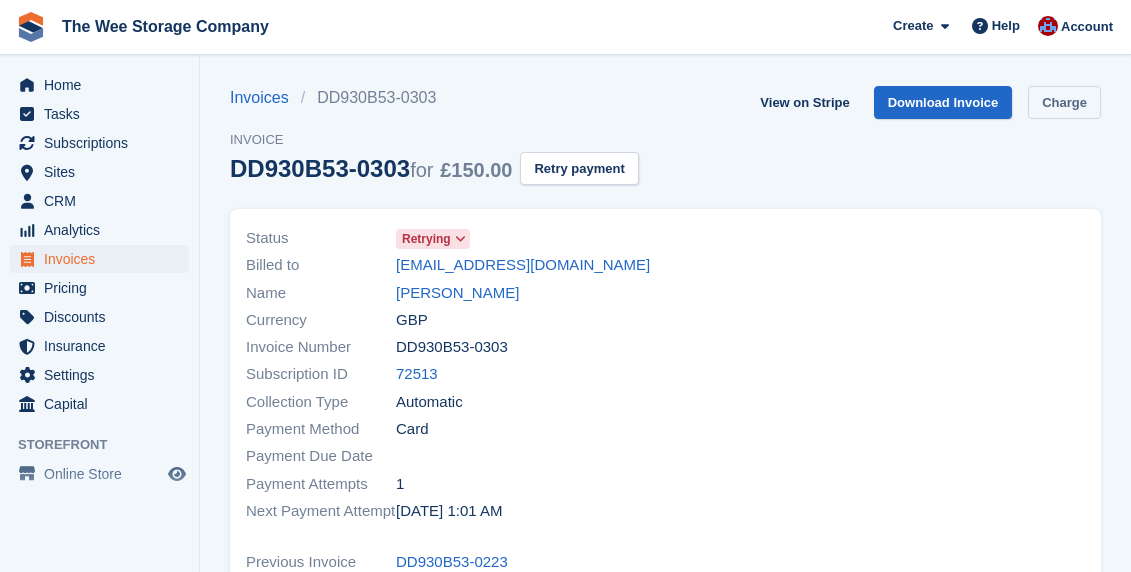 click on "Charge" at bounding box center (1064, 102) 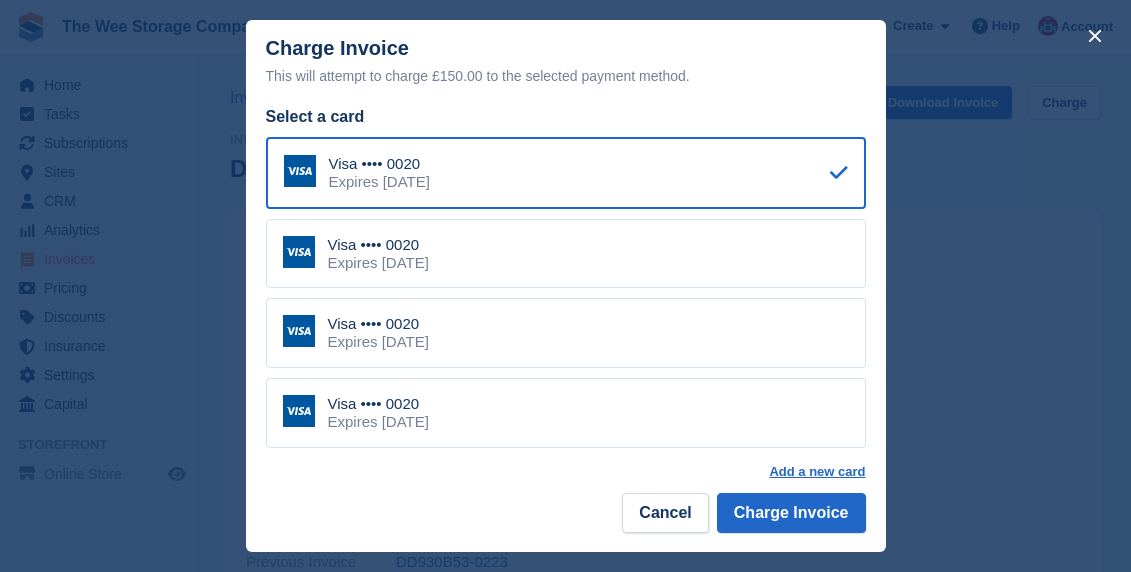 click on "Visa •••• 0020
Expires [DATE]" at bounding box center (566, 413) 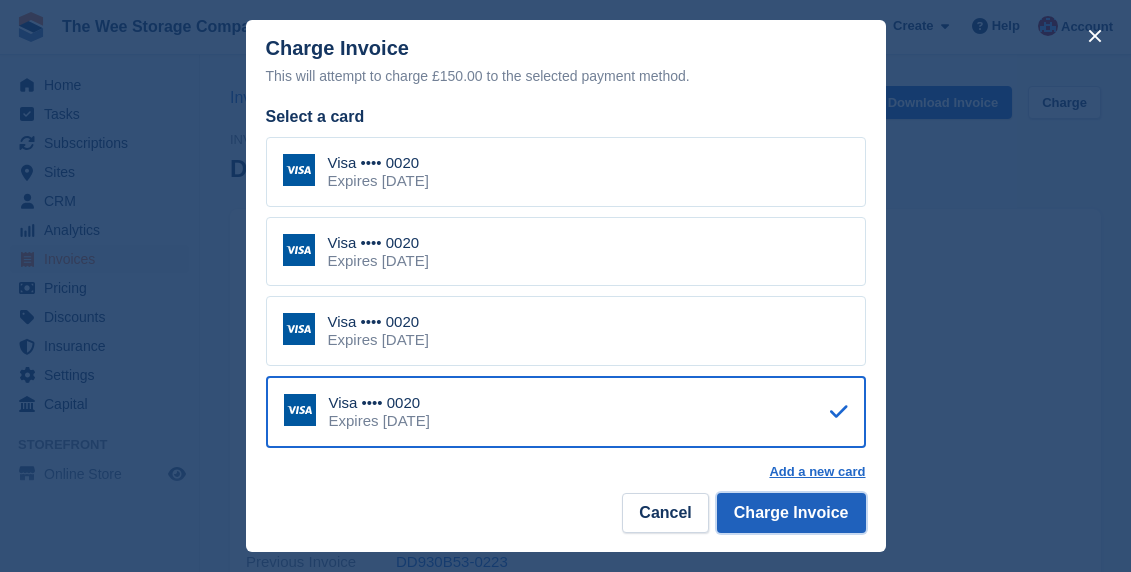 click on "Charge Invoice" at bounding box center [791, 513] 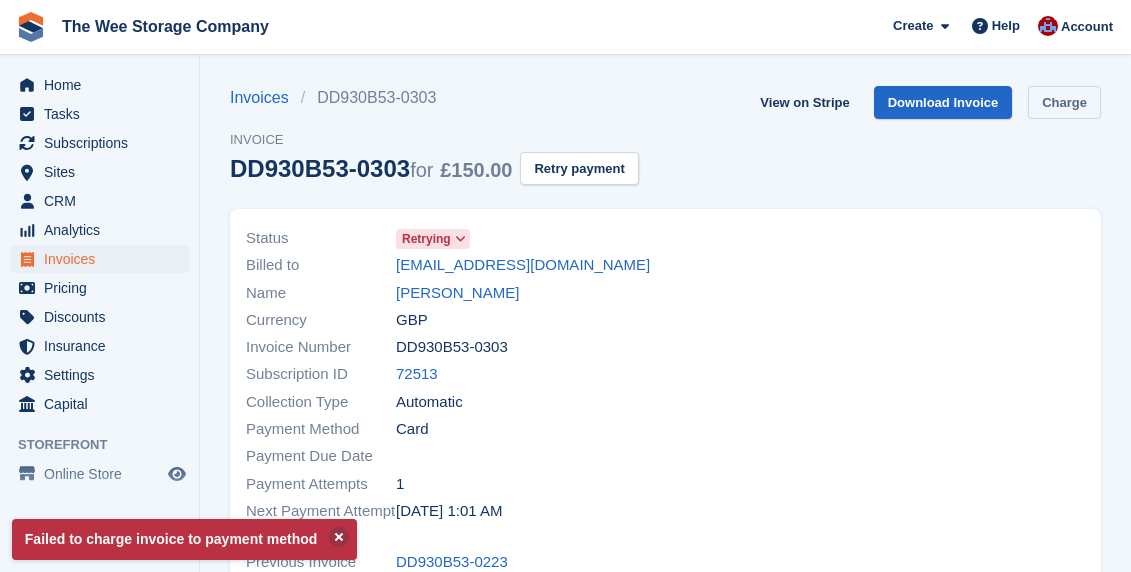 click on "Charge" at bounding box center [1064, 102] 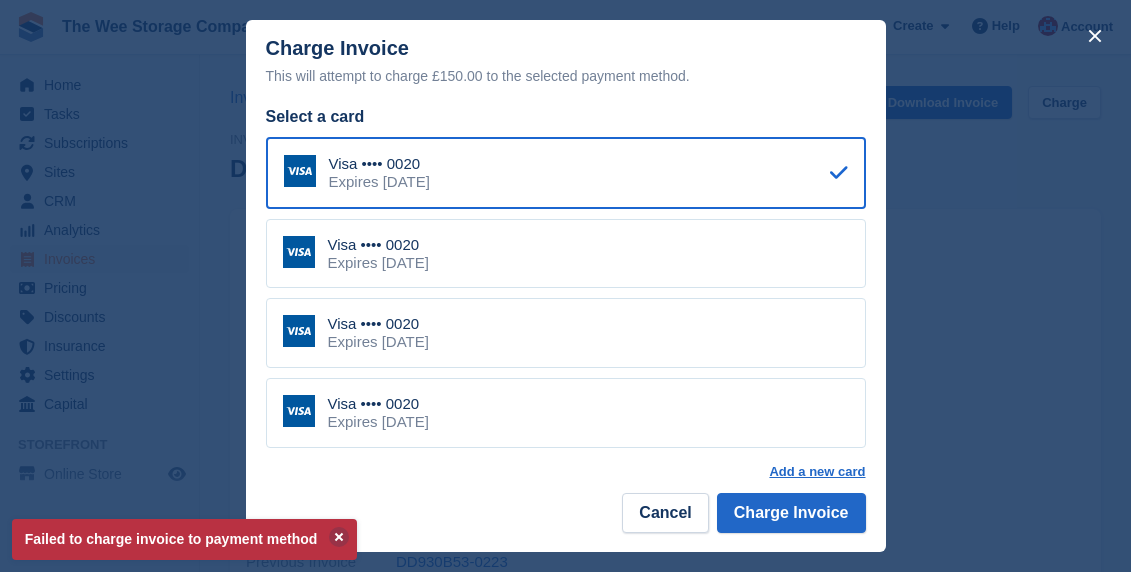 click on "Visa •••• 0020
Expires August 2029" at bounding box center (566, 333) 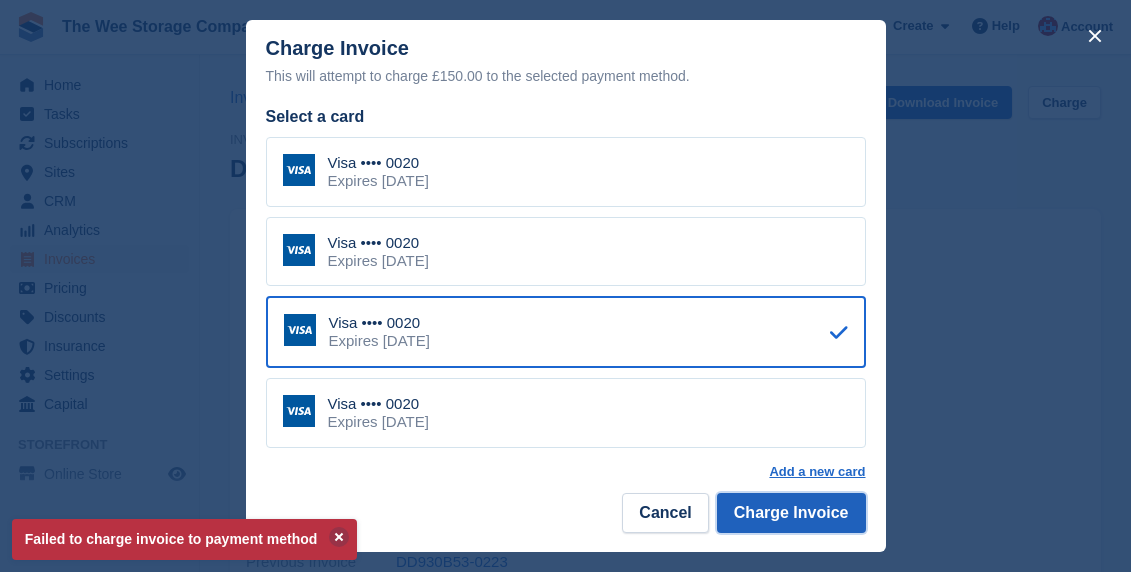 click on "Charge Invoice" at bounding box center [791, 513] 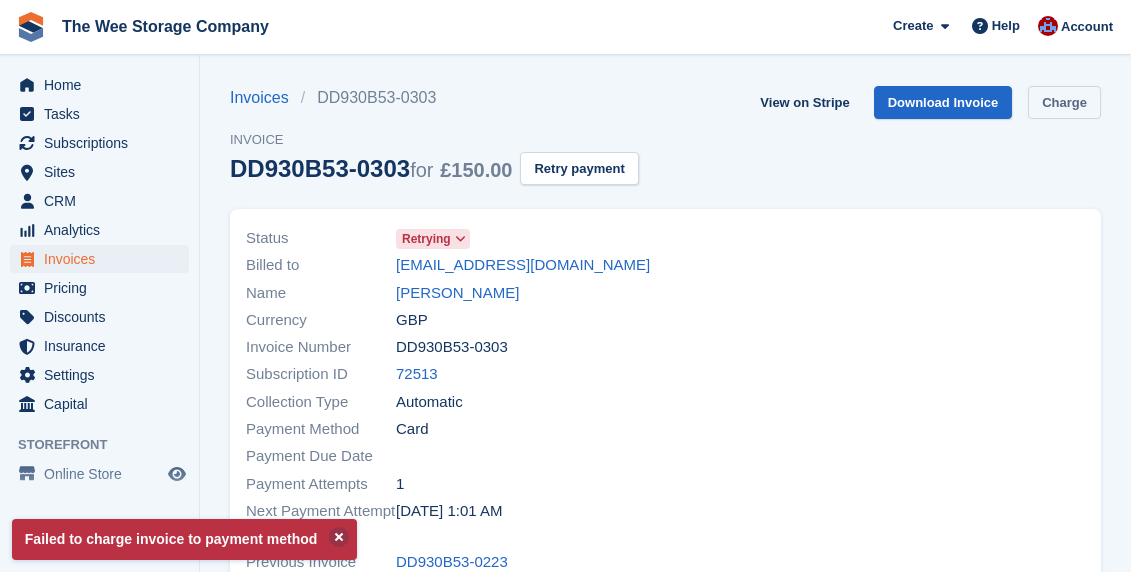 click on "Charge" at bounding box center [1064, 102] 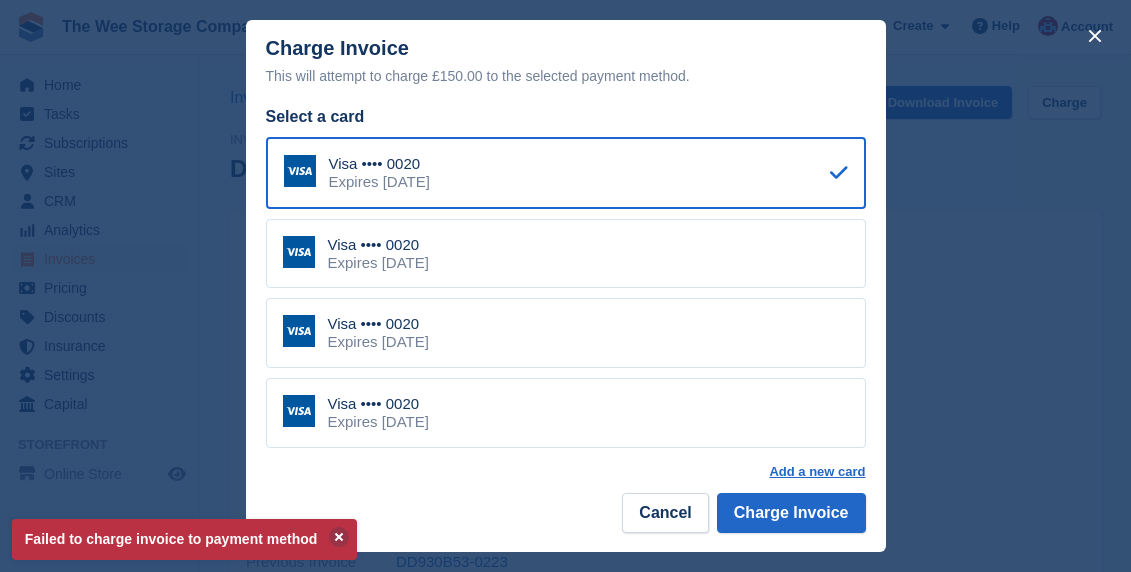 click on "Visa •••• 0020
Expires November 2031" at bounding box center [566, 254] 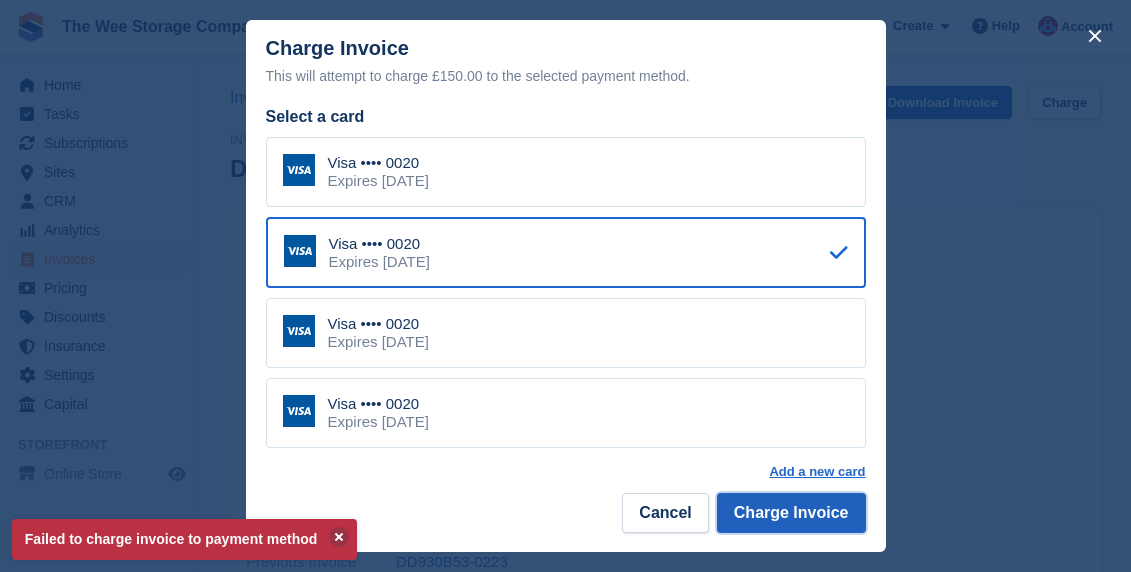 click on "Charge Invoice" at bounding box center [791, 513] 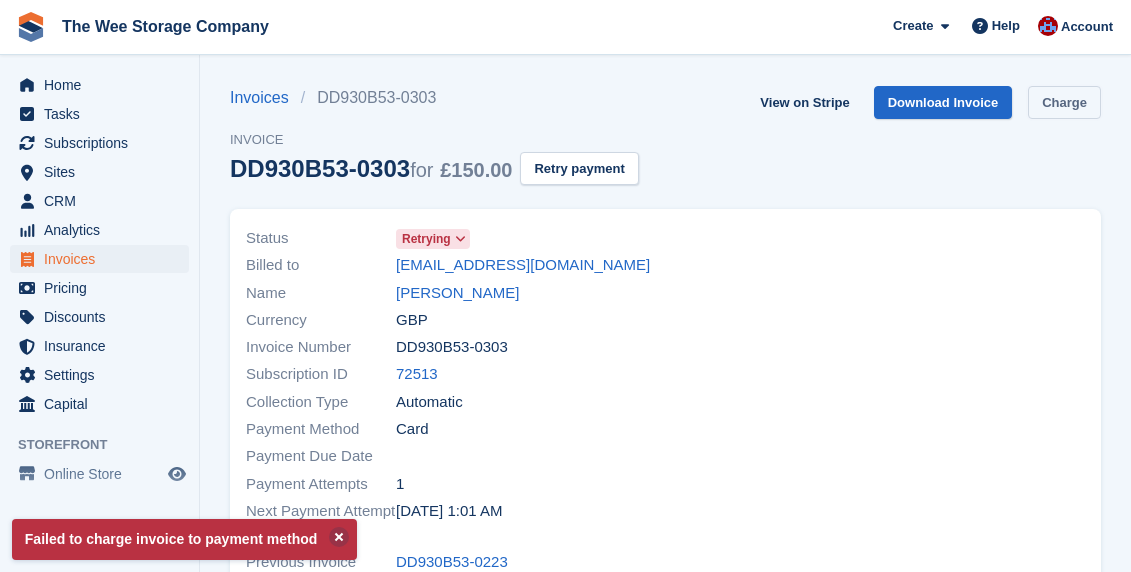 click on "Charge" at bounding box center (1064, 102) 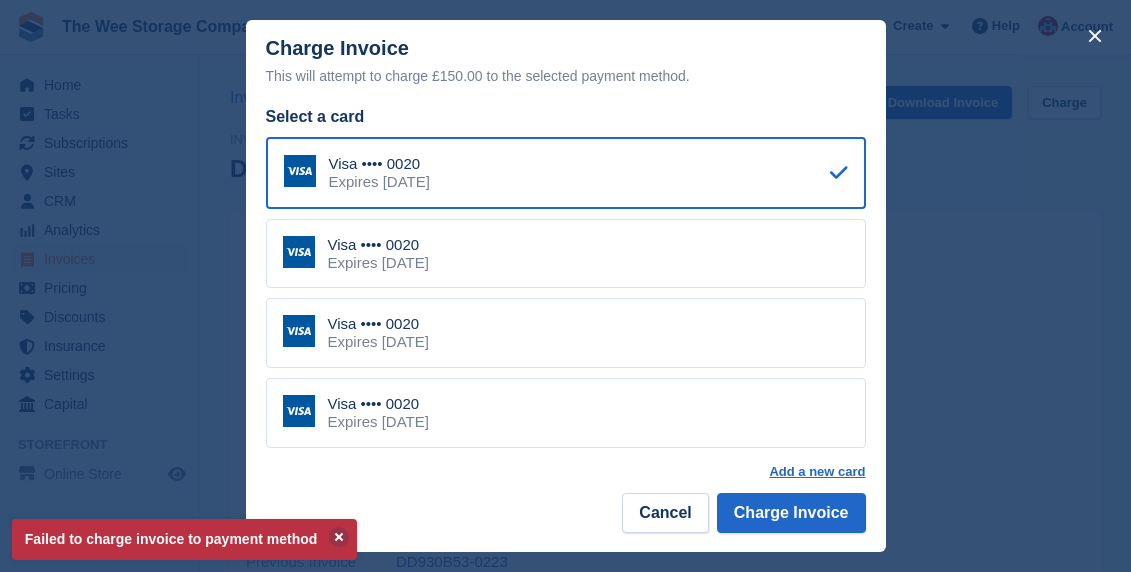 click on "Visa •••• 0020
Expires November 2031" at bounding box center (566, 173) 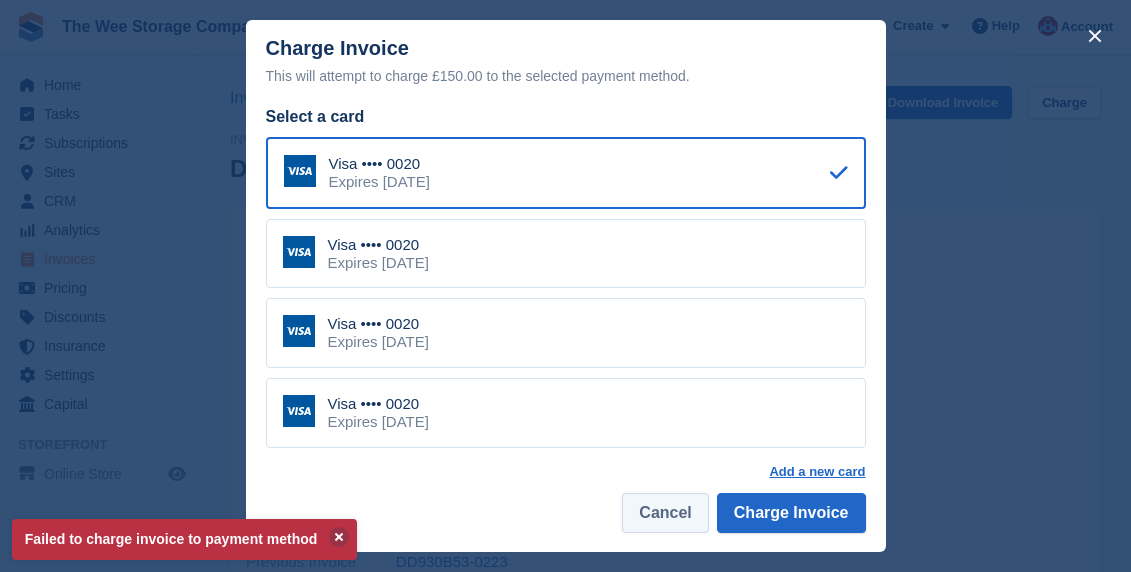 click on "Cancel" at bounding box center (665, 513) 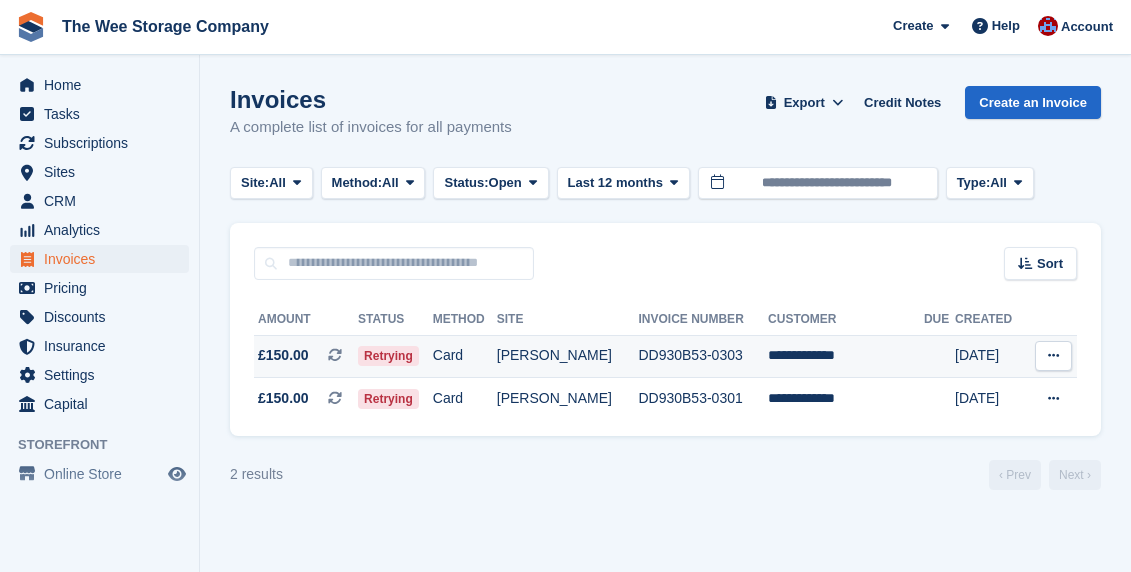 scroll, scrollTop: 0, scrollLeft: 0, axis: both 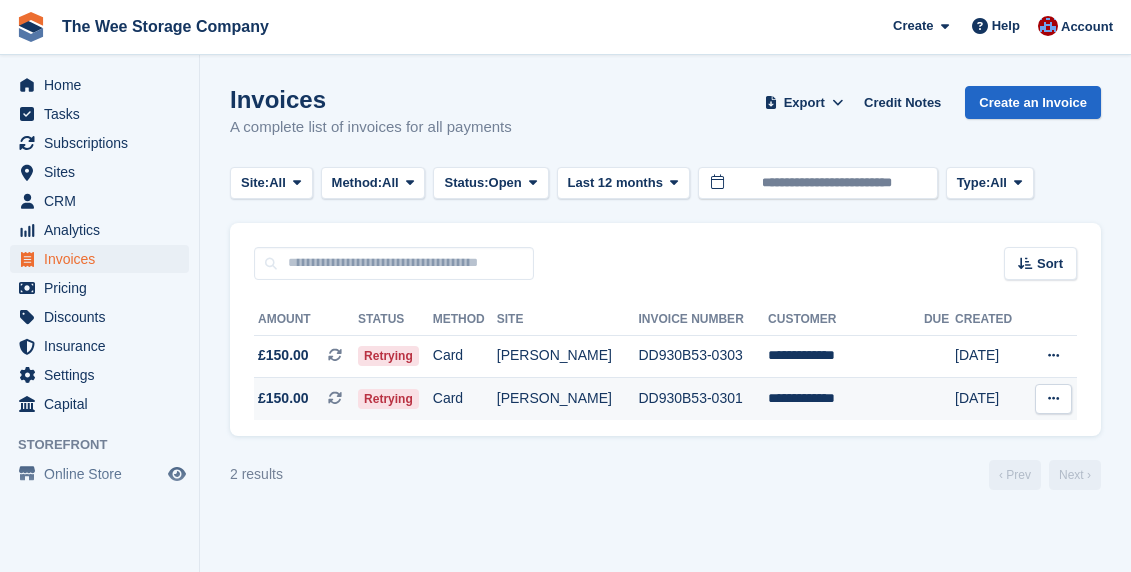 click on "Retrying" at bounding box center (388, 399) 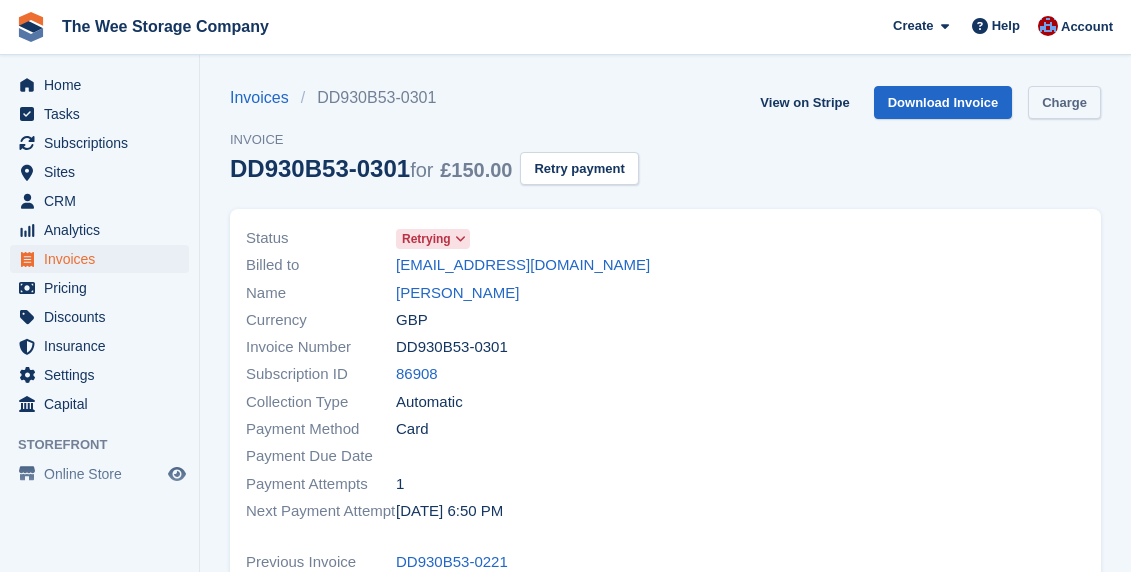scroll, scrollTop: 0, scrollLeft: 0, axis: both 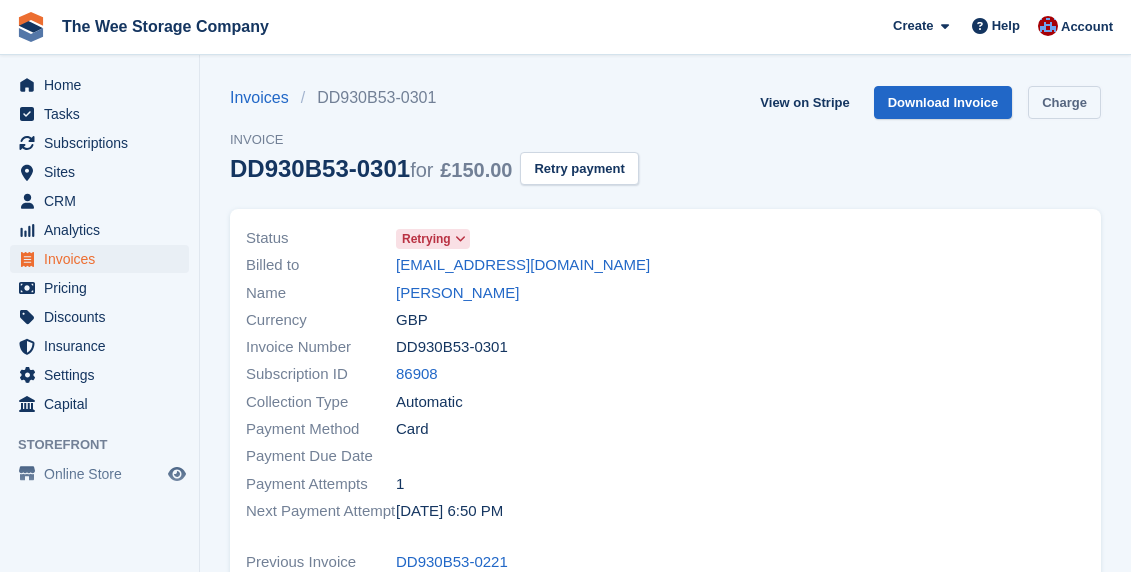 click on "Charge" at bounding box center [1064, 102] 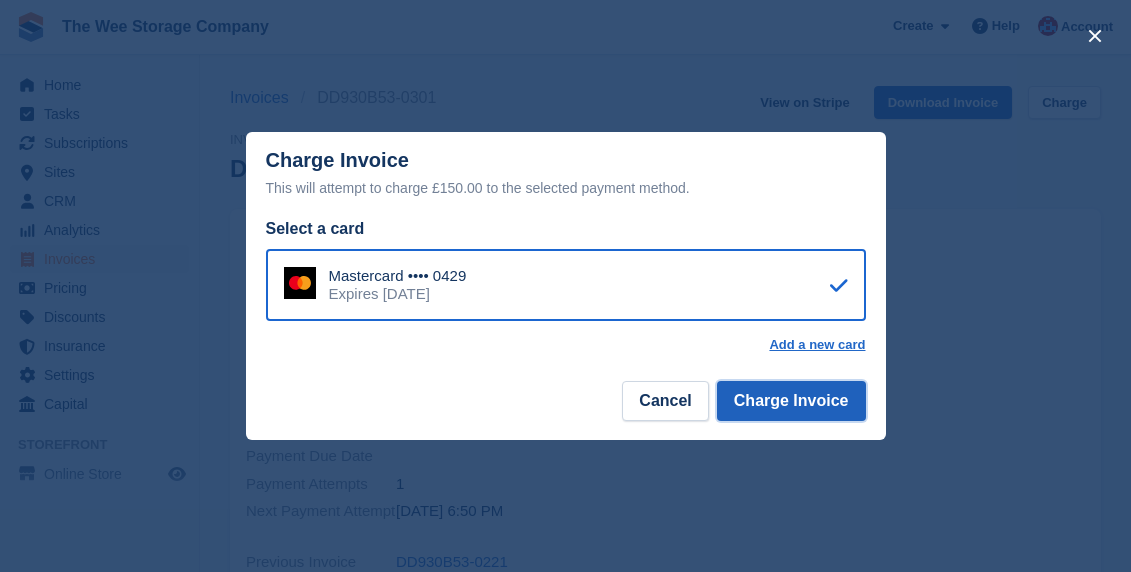click on "Charge Invoice" at bounding box center (791, 401) 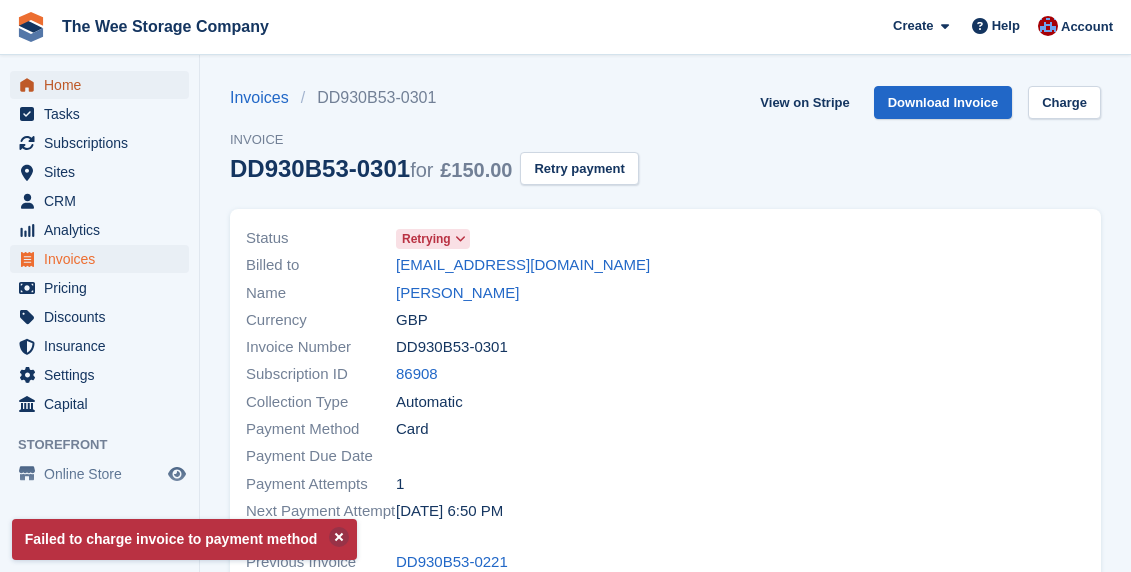 click on "Home" at bounding box center (104, 85) 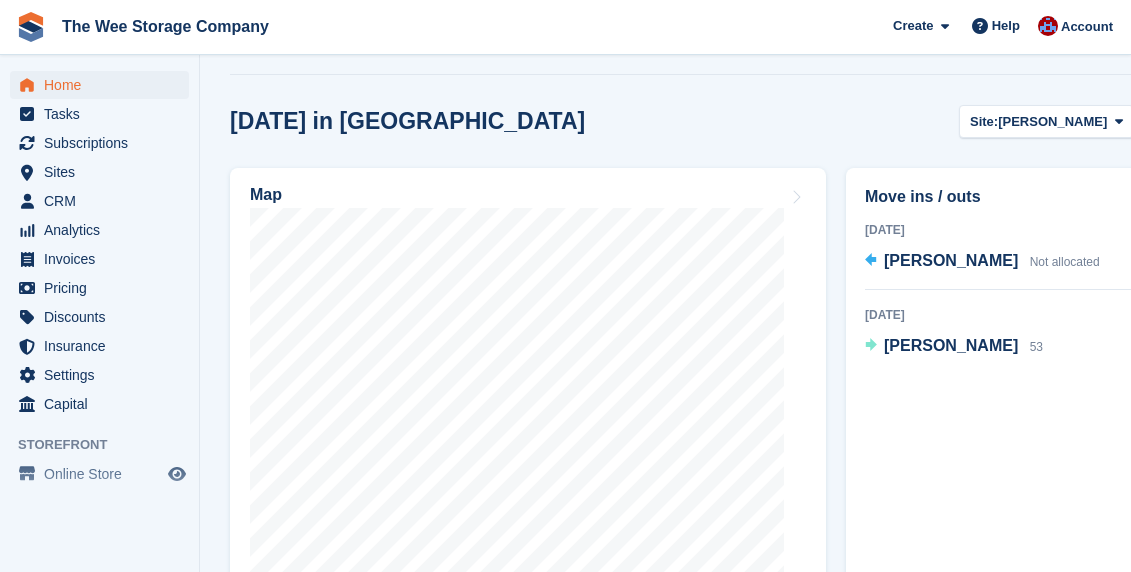 scroll, scrollTop: 717, scrollLeft: 0, axis: vertical 